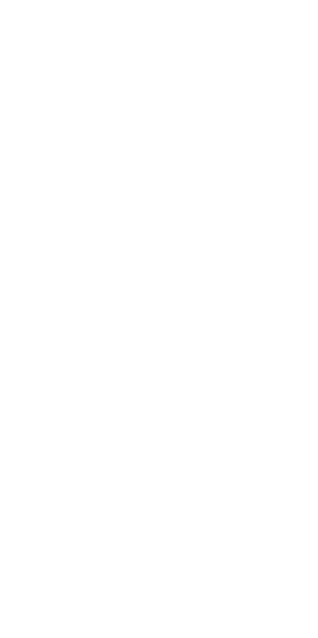 scroll, scrollTop: 0, scrollLeft: 0, axis: both 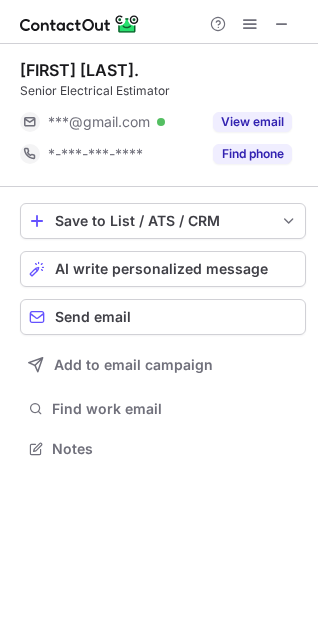 click on "[FIRST] [LAST] Senior Electrical Estimator [EMAIL] Verified View email [PHONE] Find phone Save to List / ATS / CRM List Select Lever Connect Greenhouse Connect Salesforce Connect Hubspot Connect Bullhorn Connect Zapier (100+ Applications) Connect Request a new integration AI write personalized message Send email Add to email campaign Find work email Notes" at bounding box center (159, 261) 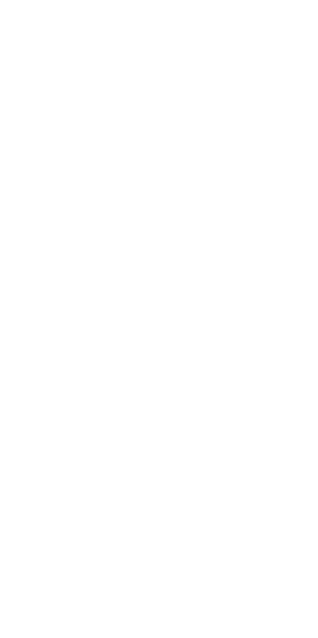 scroll, scrollTop: 0, scrollLeft: 0, axis: both 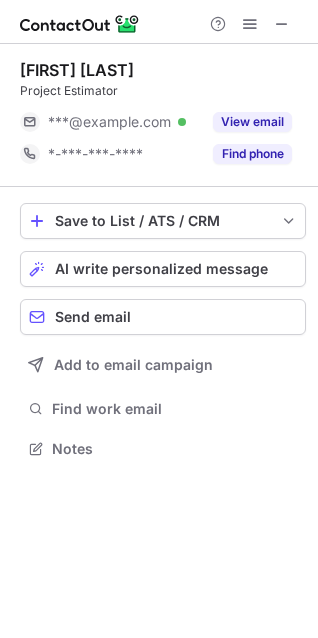 click on "Christopher Thorlton" at bounding box center [77, 70] 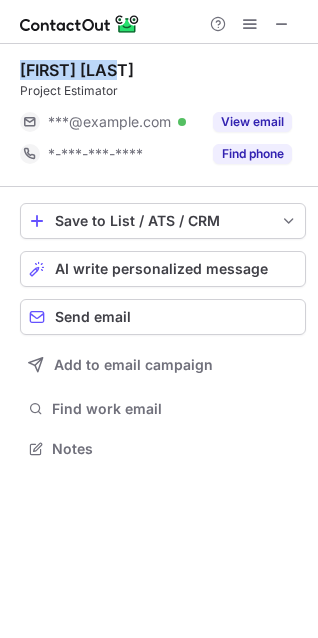 click on "Christopher Thorlton" at bounding box center [77, 70] 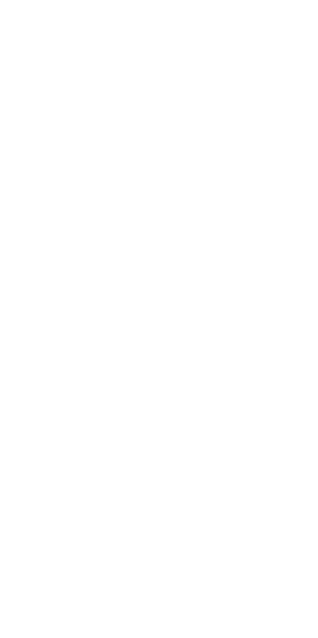 scroll, scrollTop: 0, scrollLeft: 0, axis: both 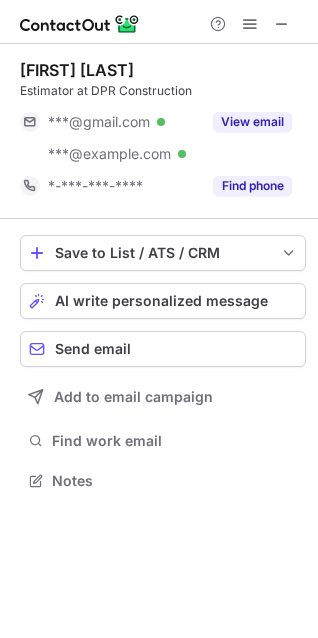 copy on "Help & Support Andrew Eldredge" 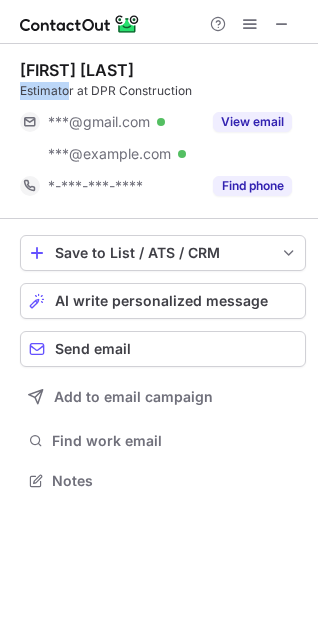 drag, startPoint x: 70, startPoint y: 87, endPoint x: 14, endPoint y: 87, distance: 56 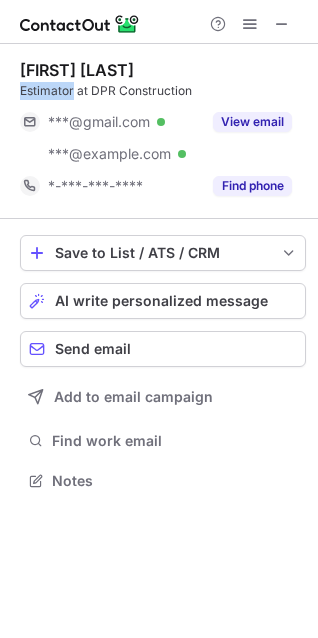 drag, startPoint x: 73, startPoint y: 90, endPoint x: 20, endPoint y: 97, distance: 53.460266 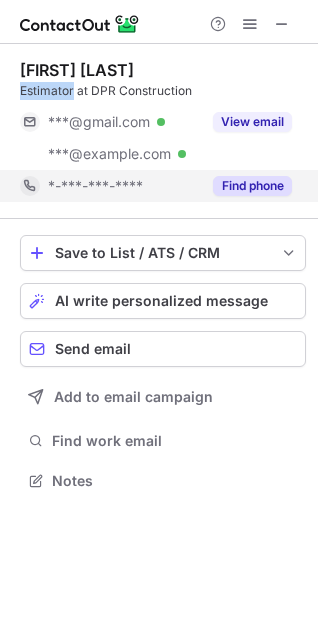 click on "Find phone" at bounding box center (252, 186) 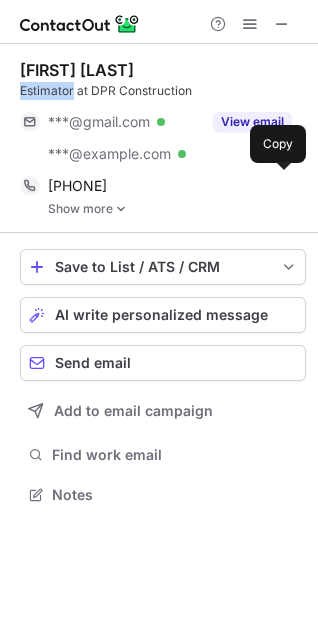 scroll, scrollTop: 10, scrollLeft: 10, axis: both 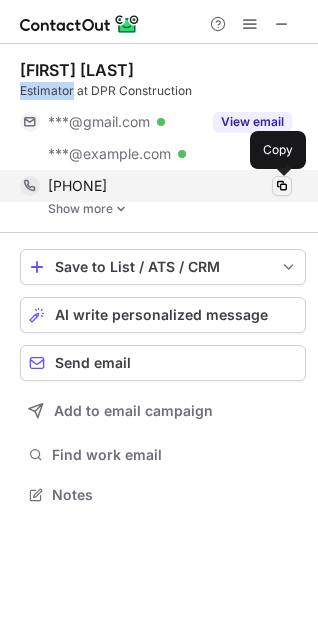 click at bounding box center [282, 186] 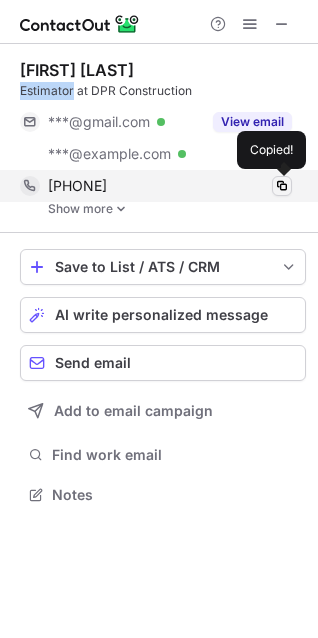type 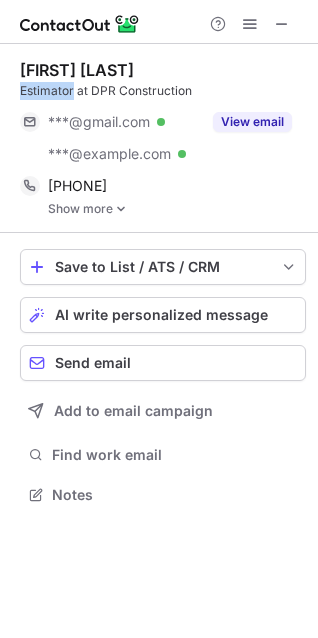 click at bounding box center [121, 209] 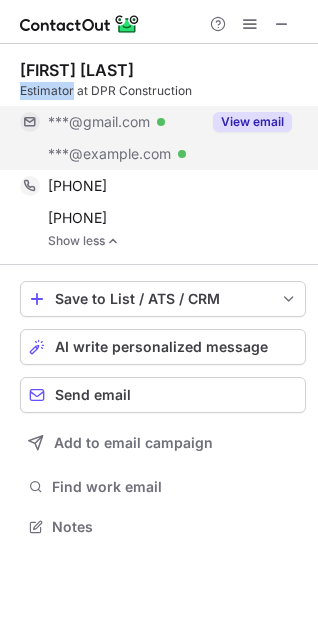 click on "View email" at bounding box center [252, 122] 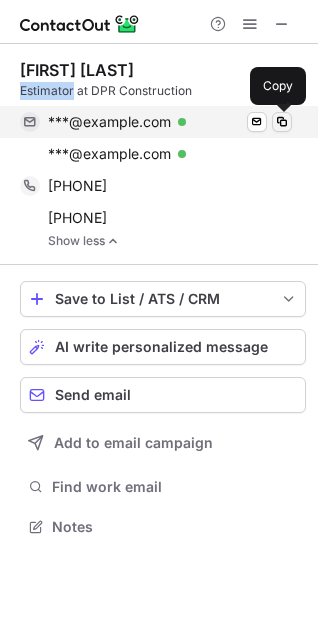 click at bounding box center (282, 122) 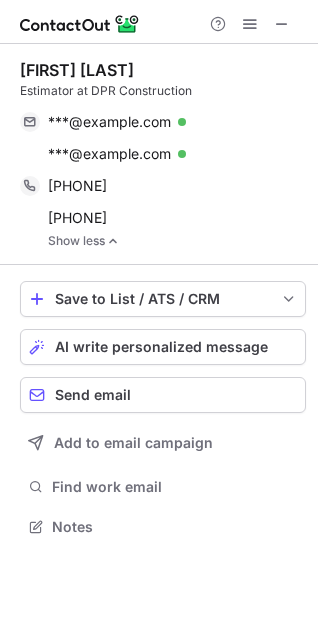 click on "Andrew Eldredge" at bounding box center (77, 70) 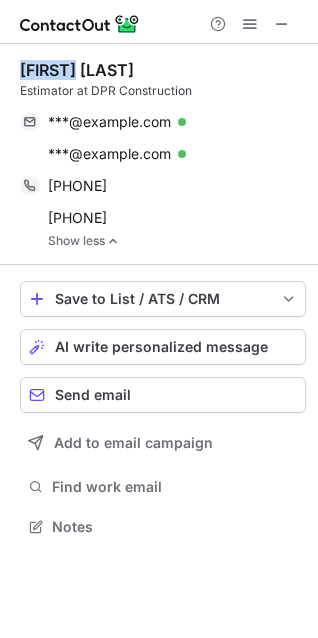 click on "Andrew Eldredge" at bounding box center (77, 70) 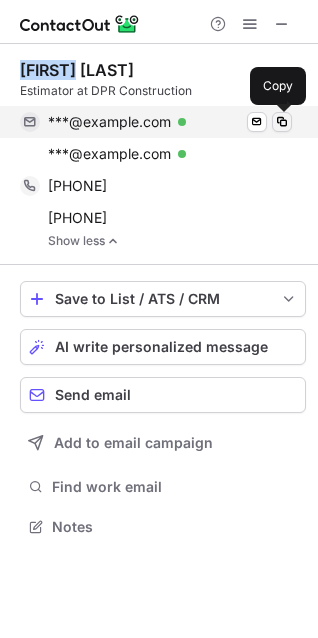 click at bounding box center (282, 122) 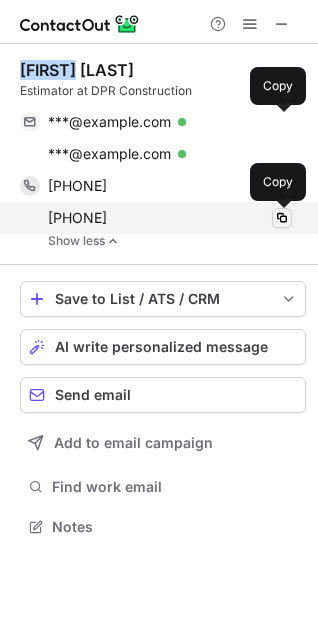 click at bounding box center (282, 218) 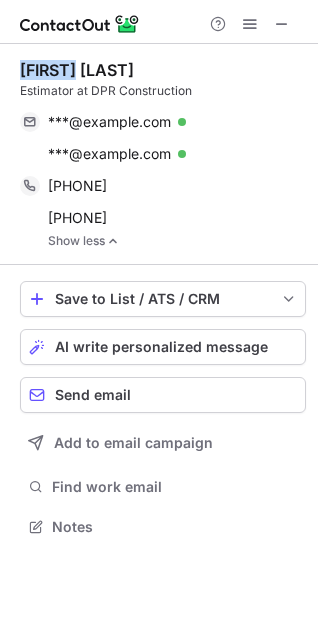 click on "Andrew Eldredge" at bounding box center (77, 70) 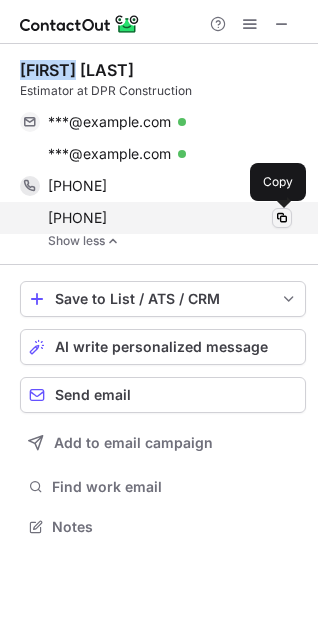 click at bounding box center (282, 218) 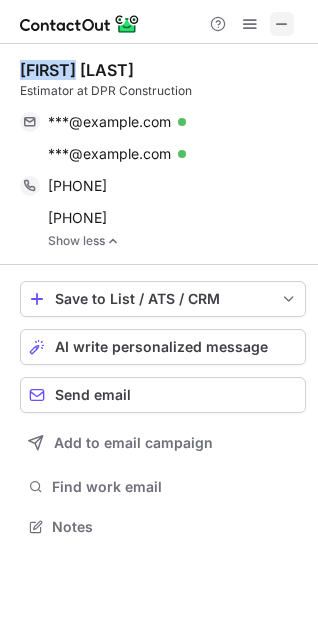 click at bounding box center [282, 24] 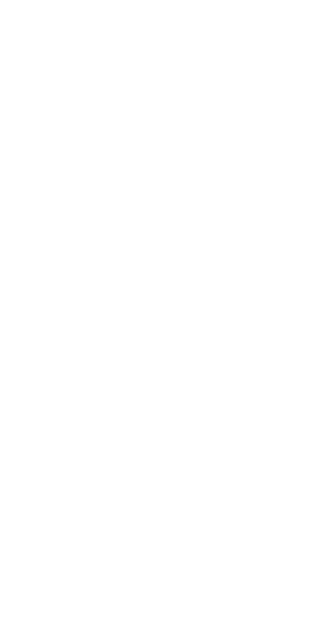 scroll, scrollTop: 0, scrollLeft: 0, axis: both 